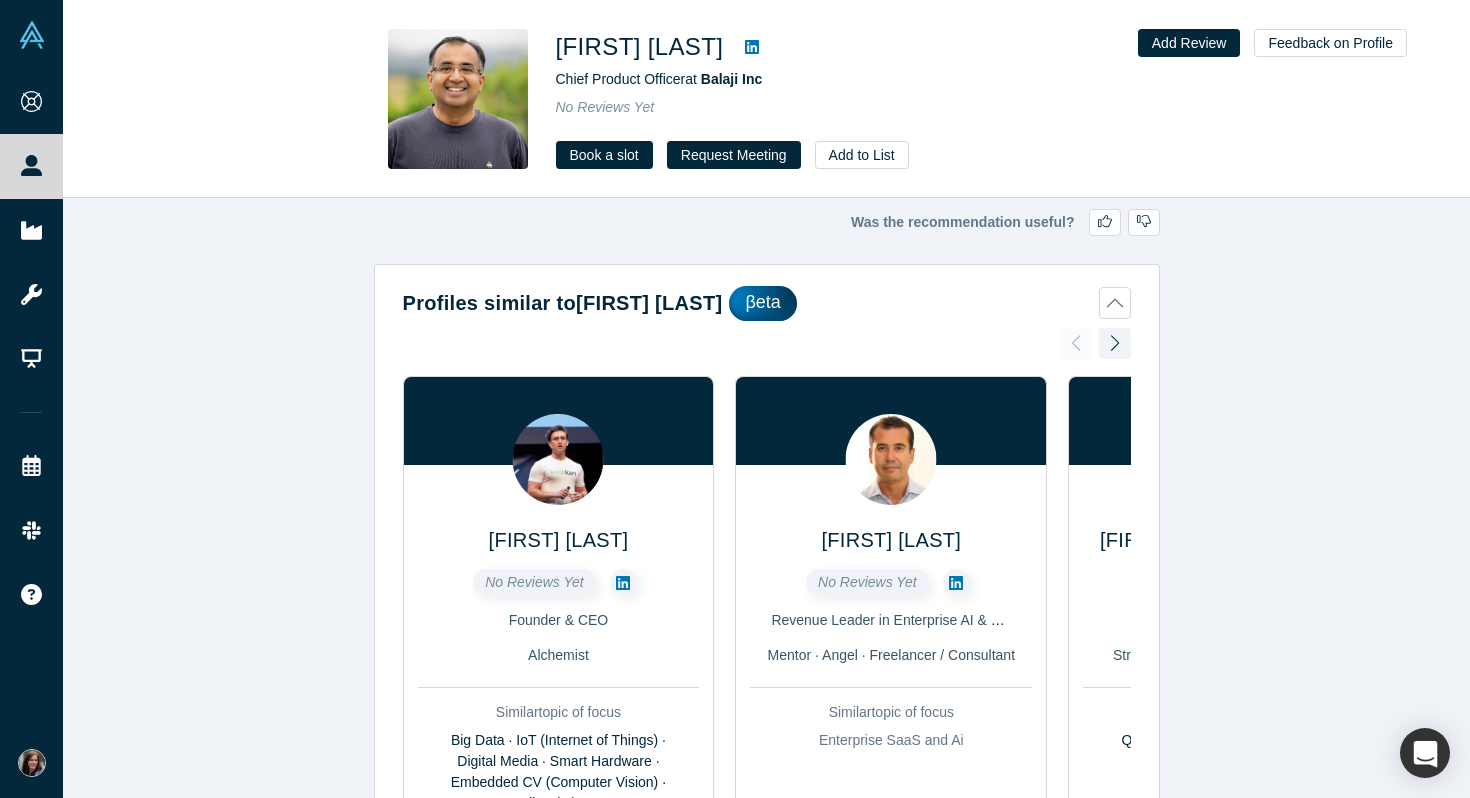 scroll, scrollTop: 0, scrollLeft: 0, axis: both 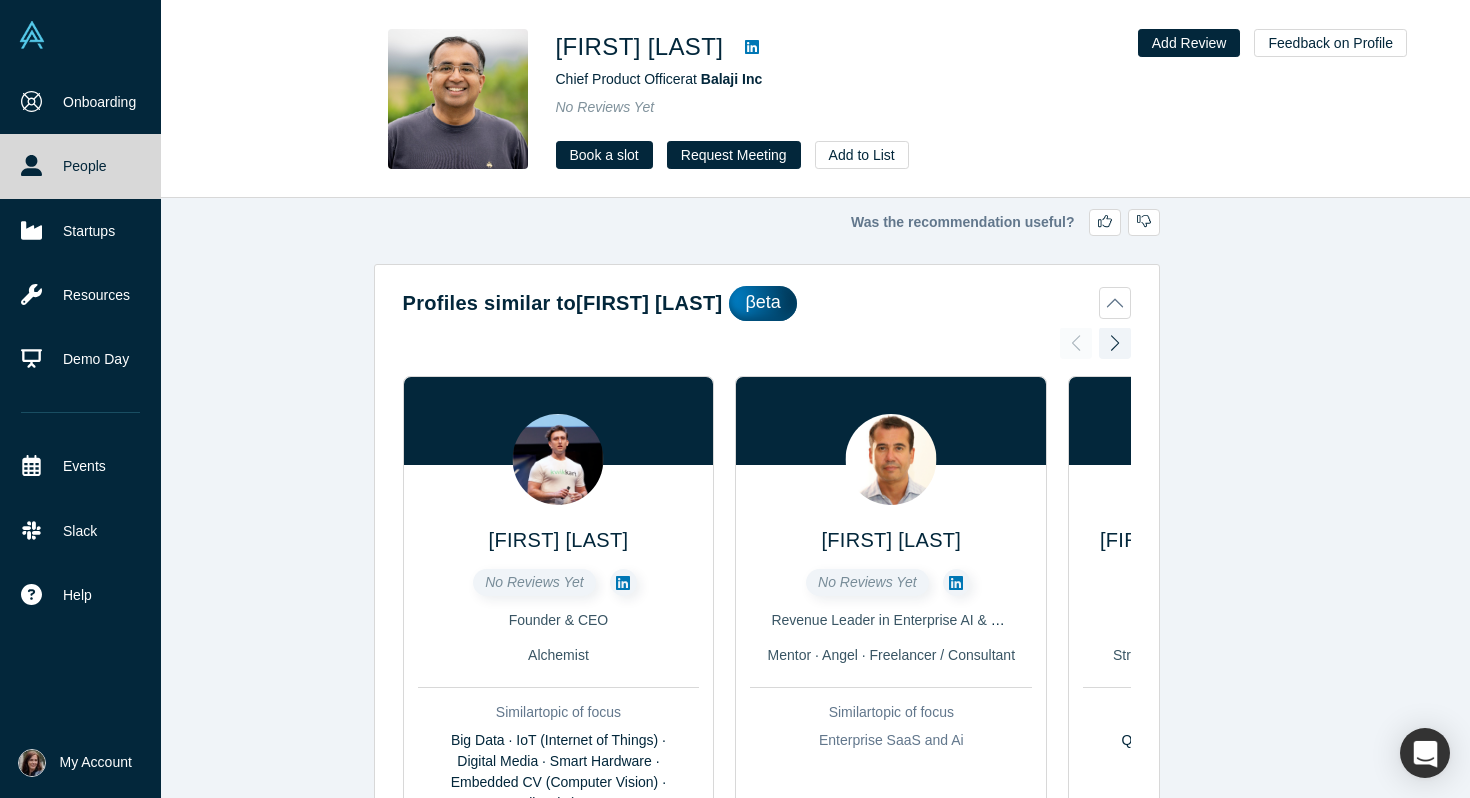 click on "People" at bounding box center (80, 166) 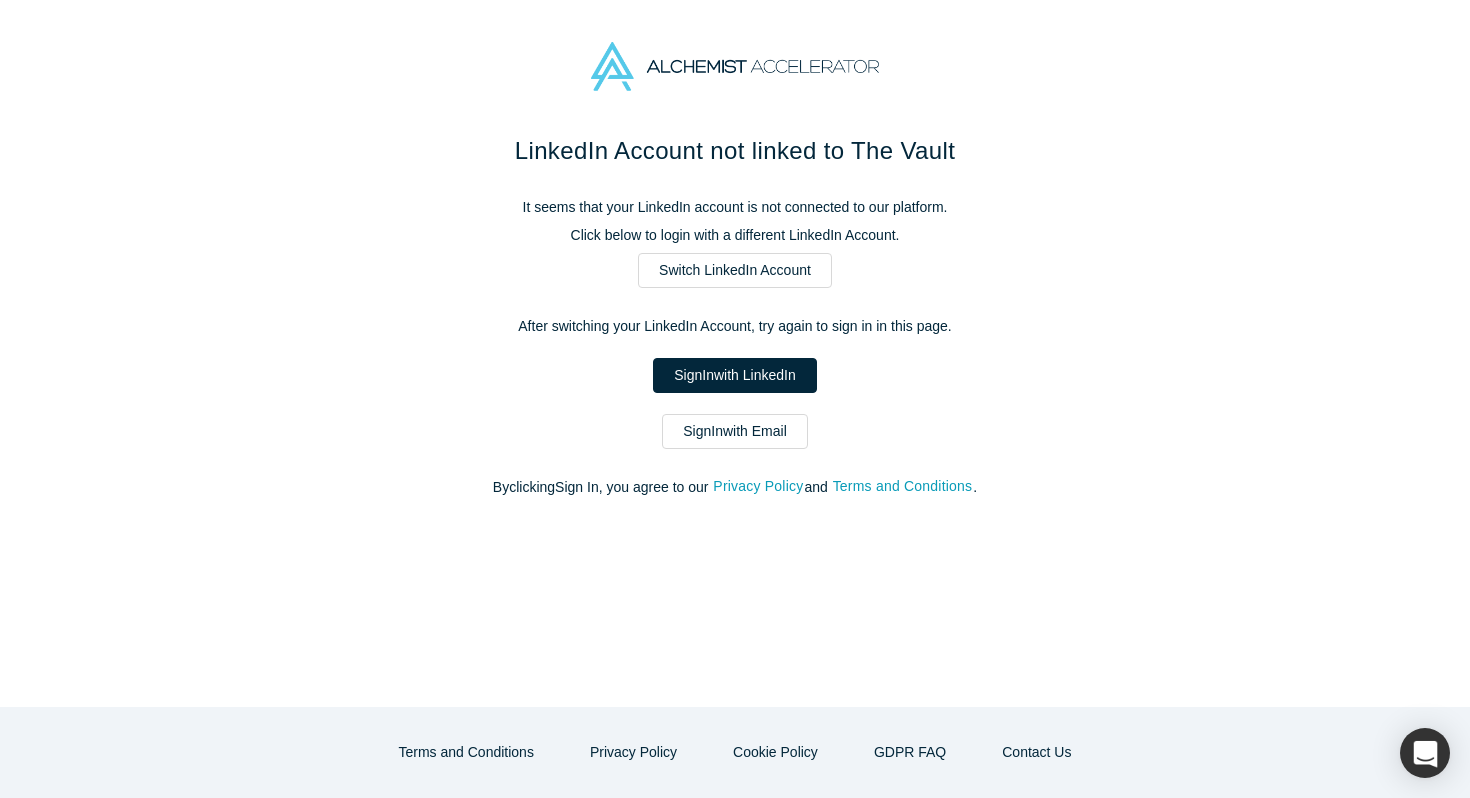 scroll, scrollTop: 0, scrollLeft: 0, axis: both 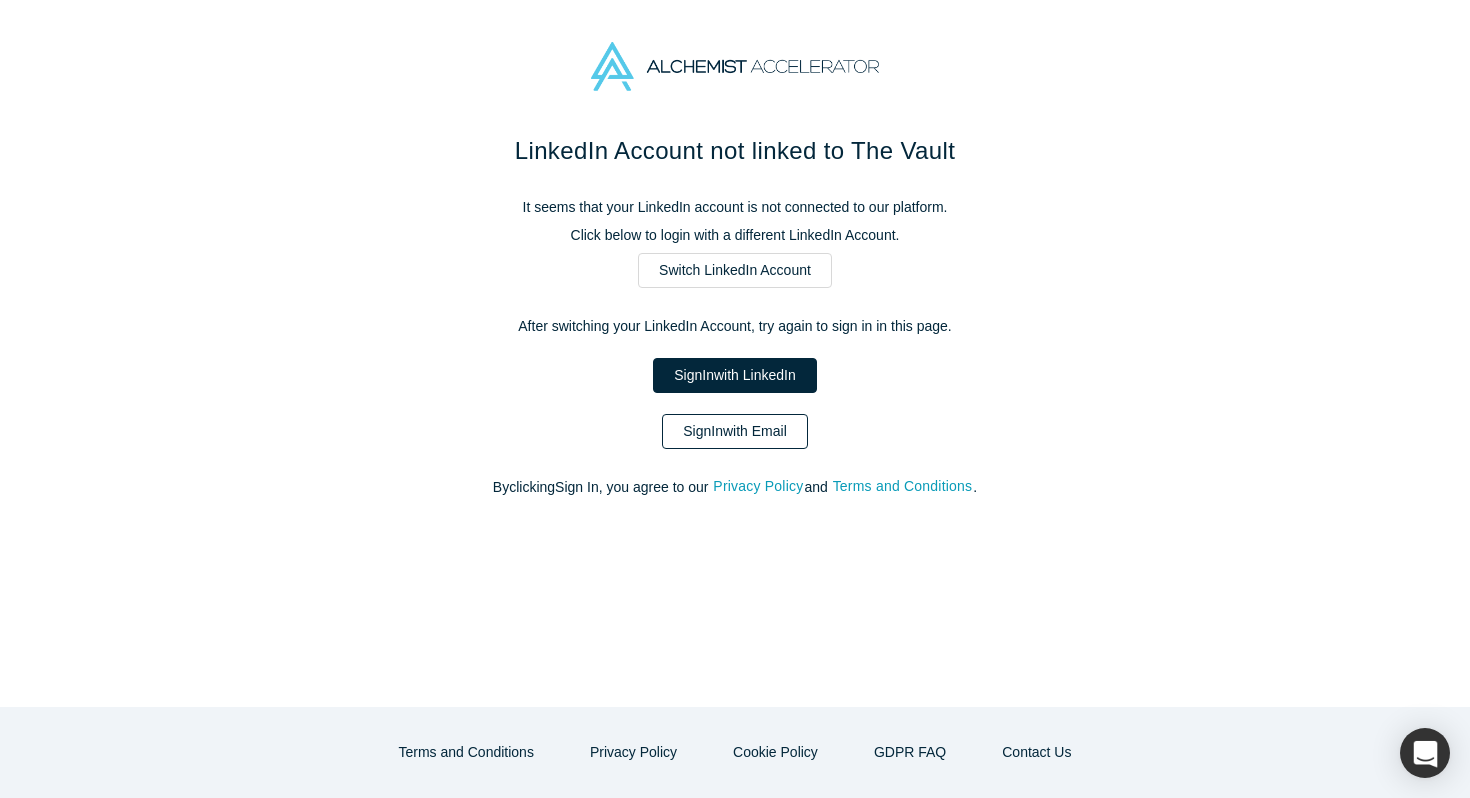 click on "Sign  In  with Email" at bounding box center (735, 431) 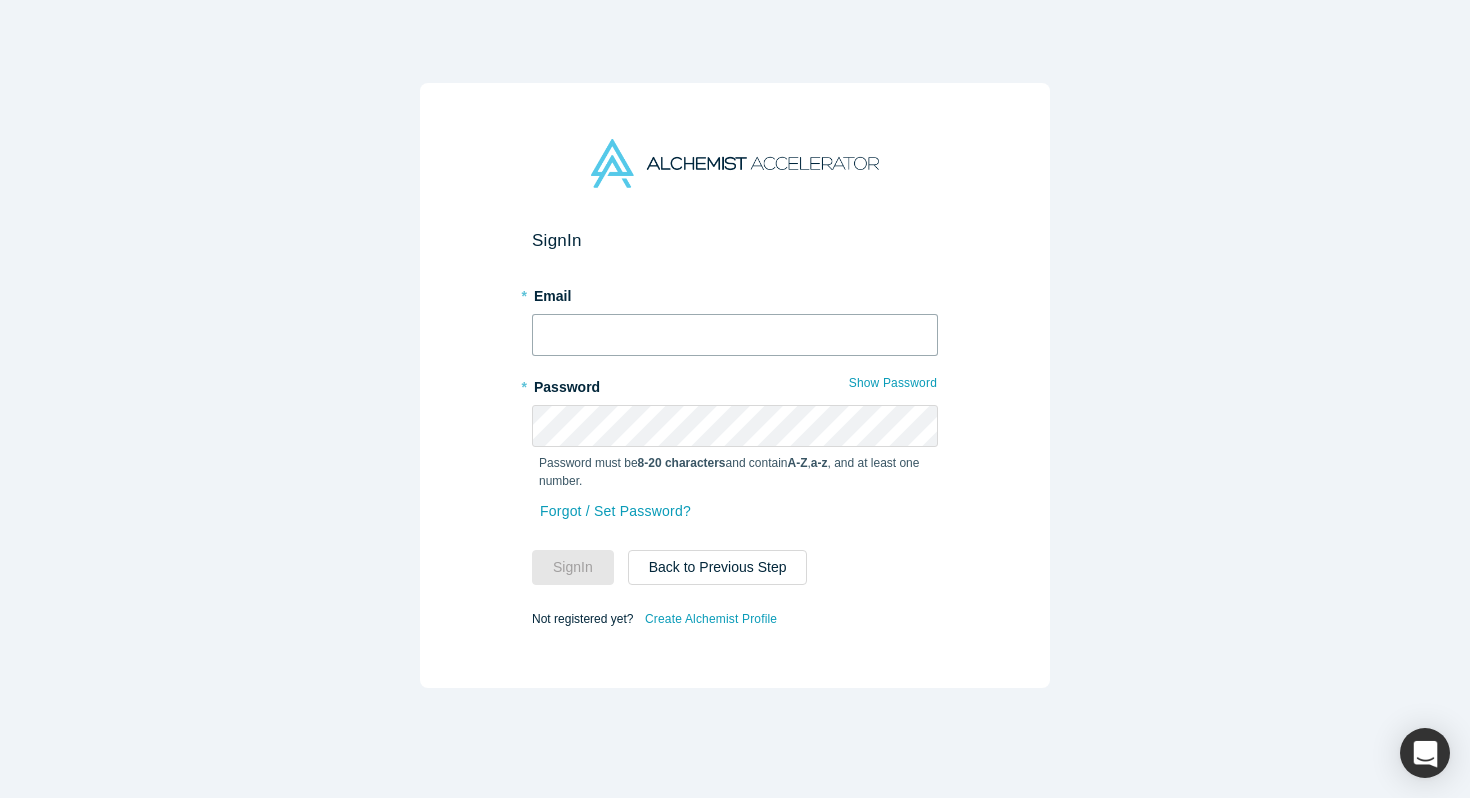 click at bounding box center (735, 335) 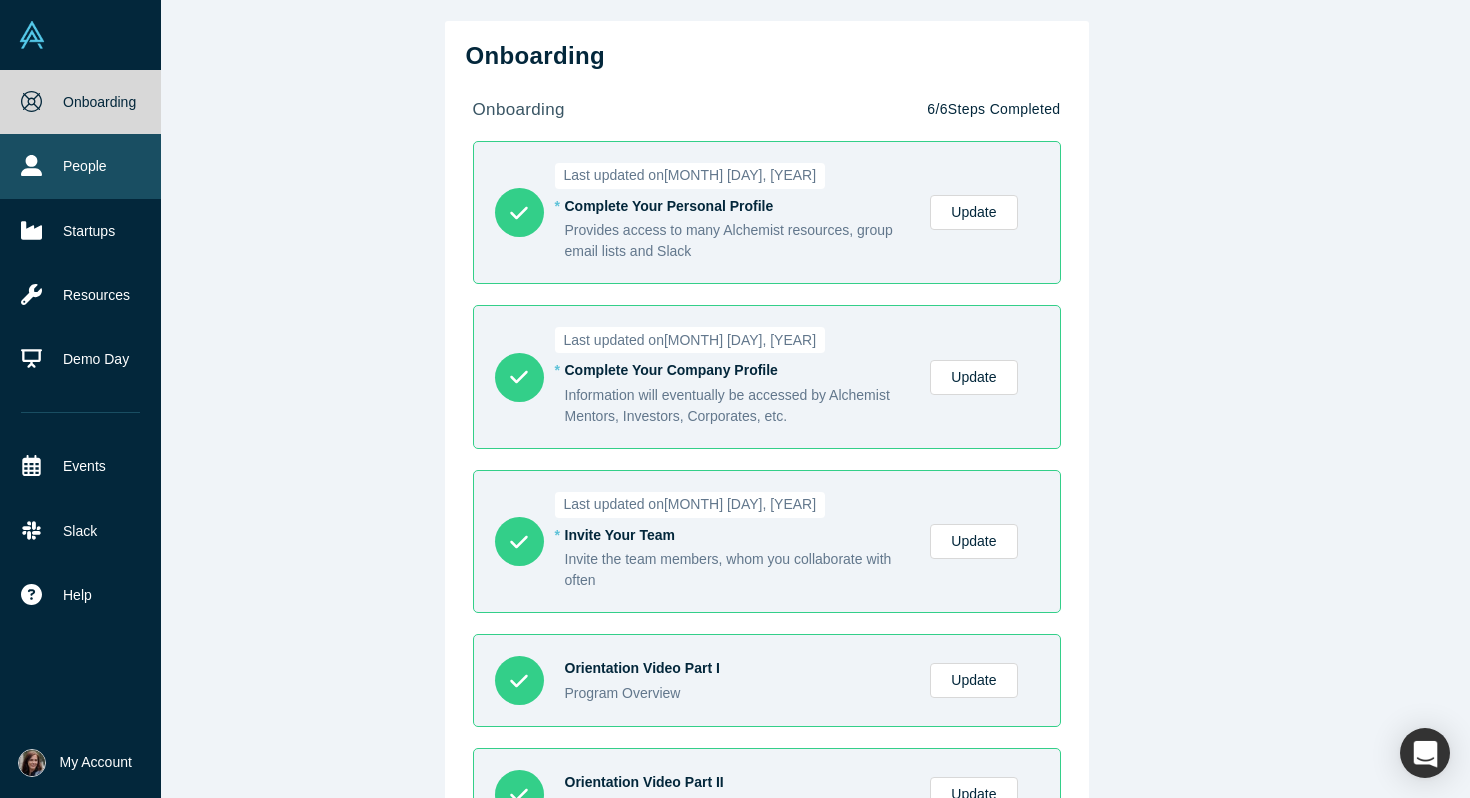 click 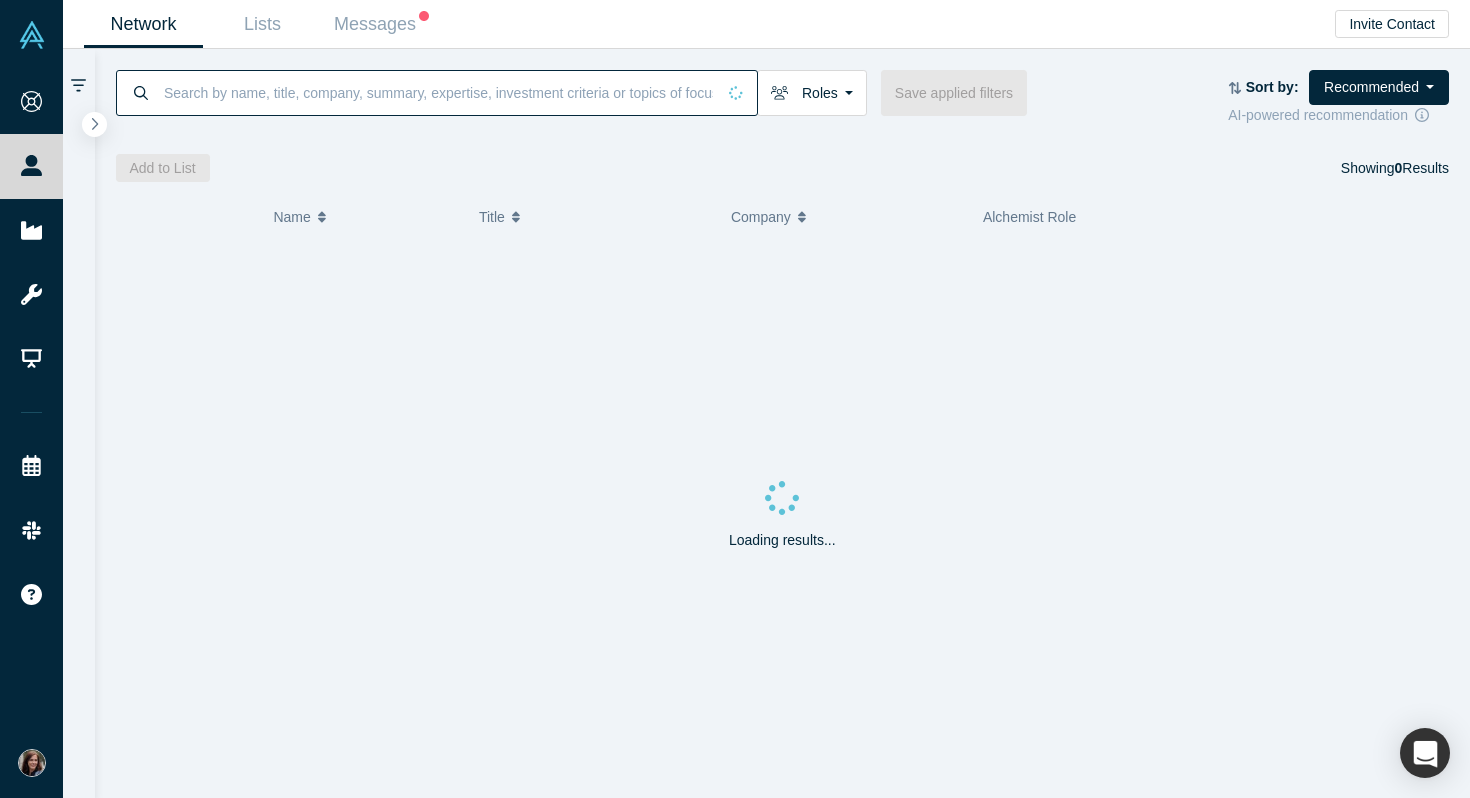 click at bounding box center (438, 92) 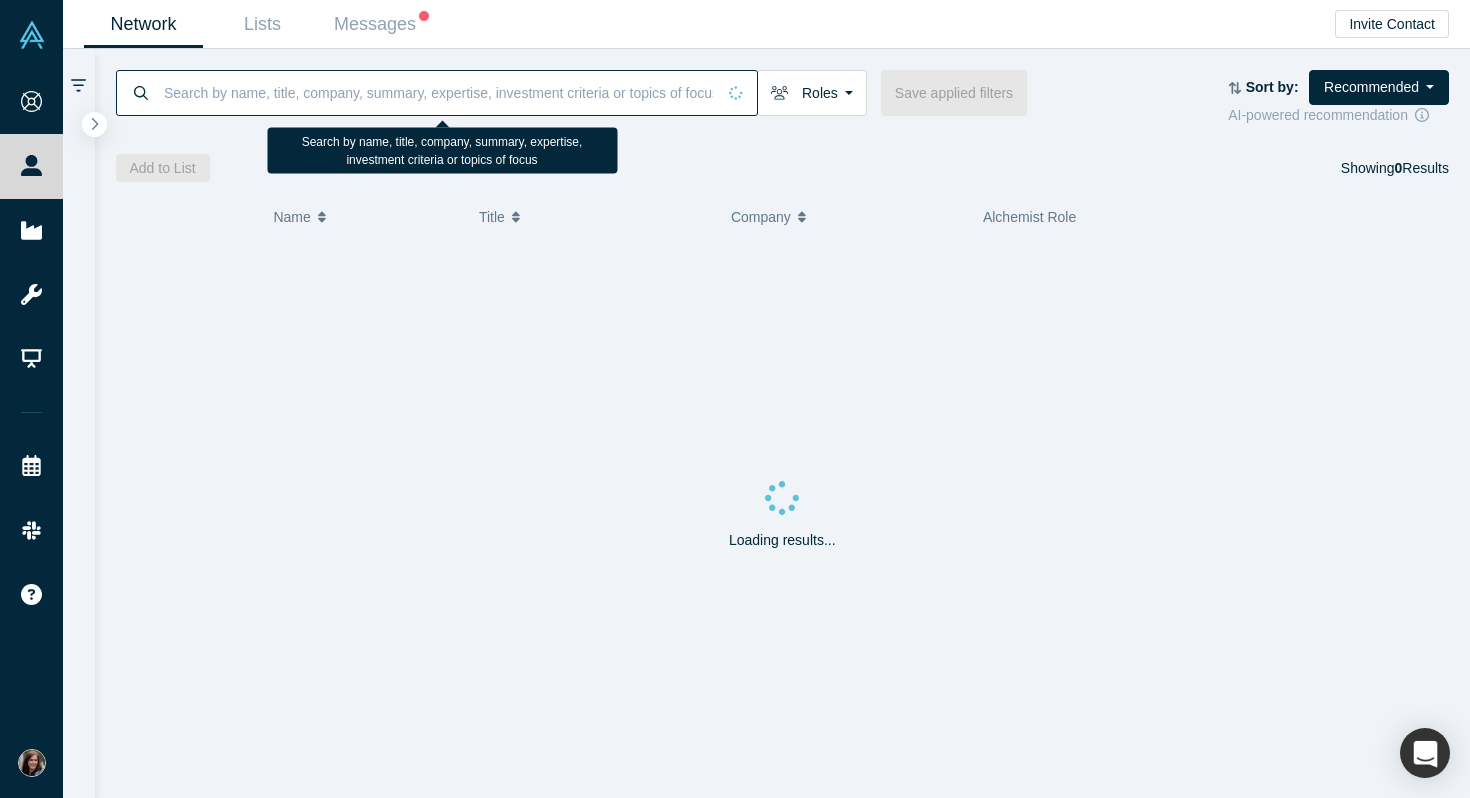 paste on "[FIRST] [LAST]" 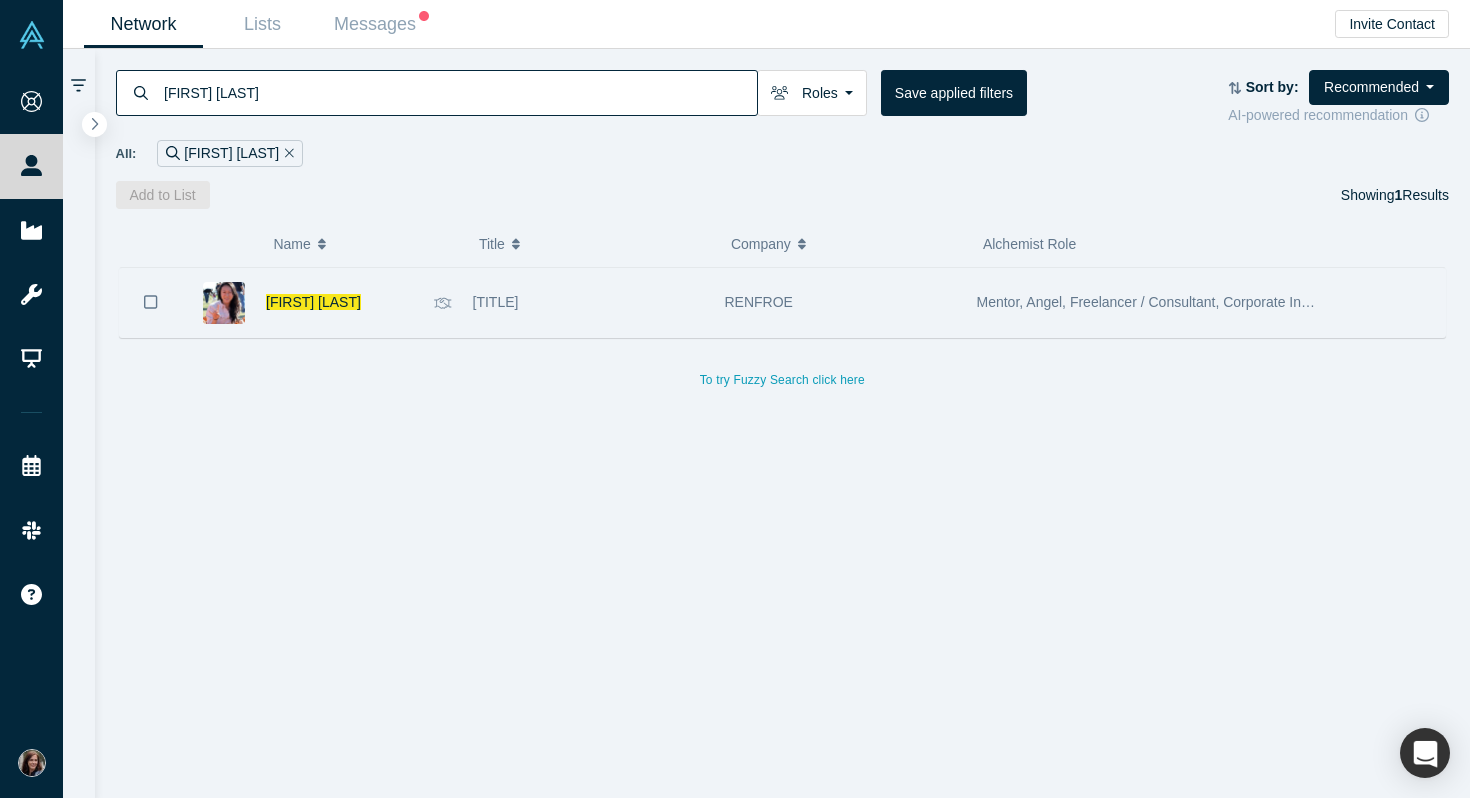 type on "[FIRST] [LAST]" 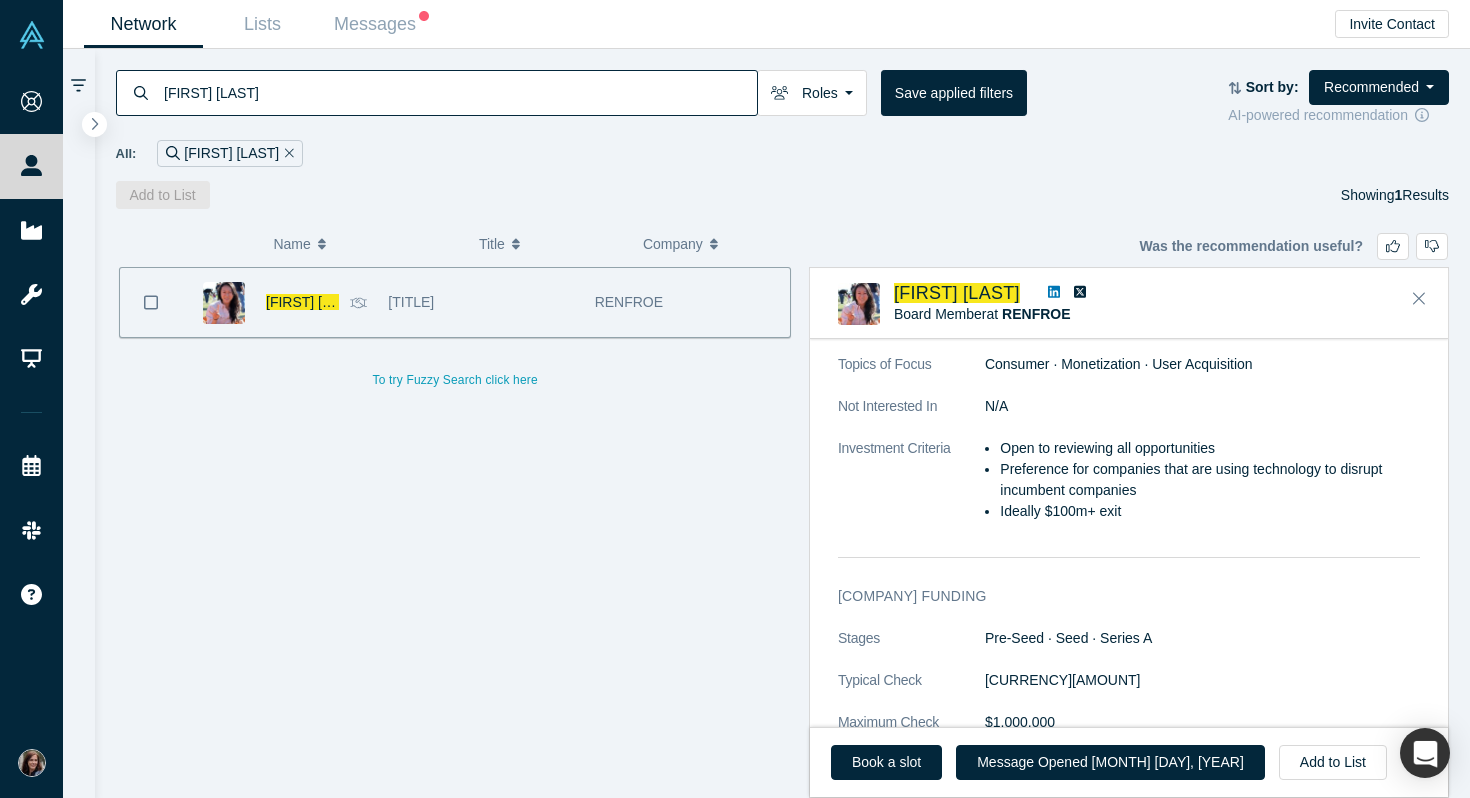 scroll, scrollTop: 1479, scrollLeft: 0, axis: vertical 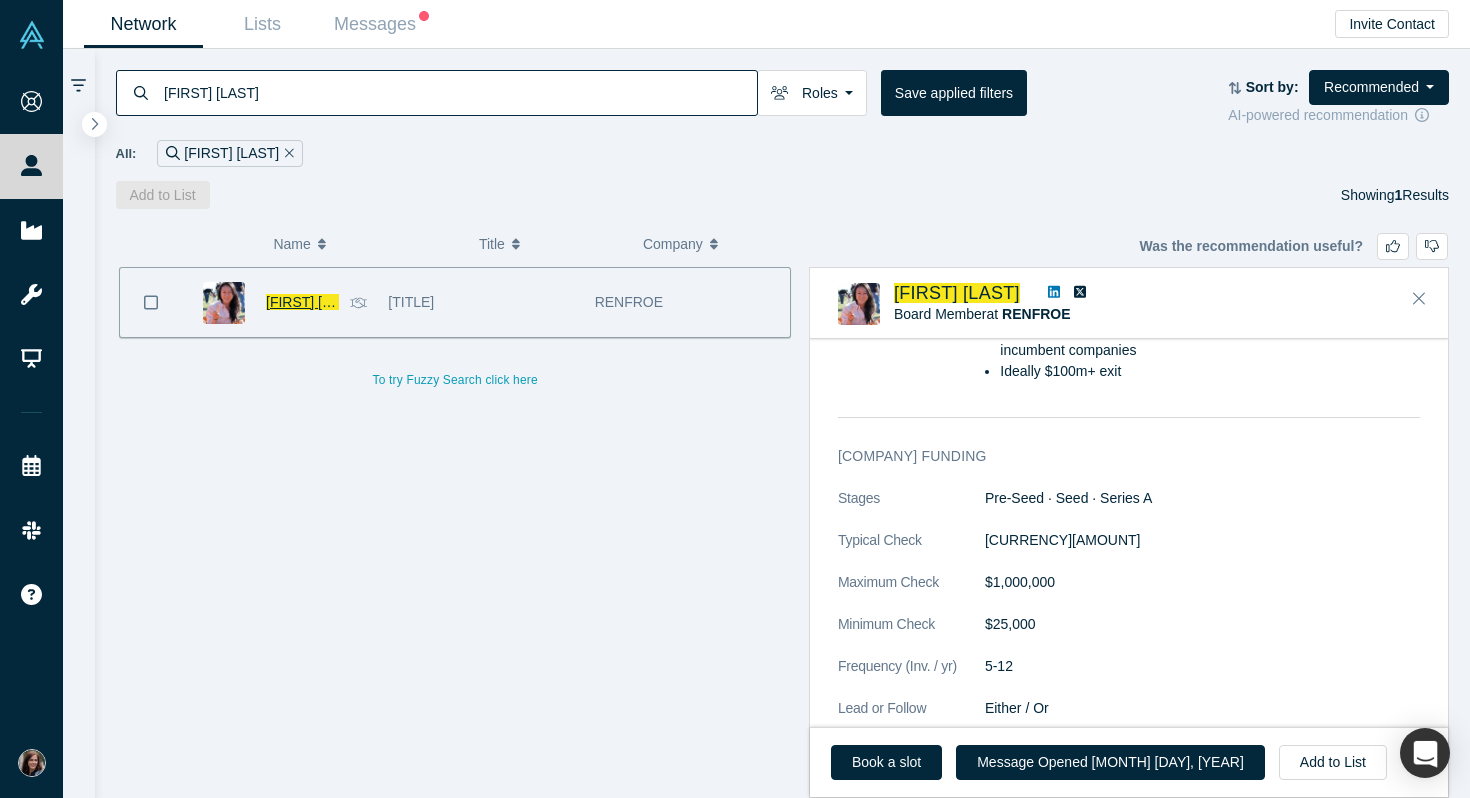 click on "[FIRST] [LAST]" at bounding box center (313, 302) 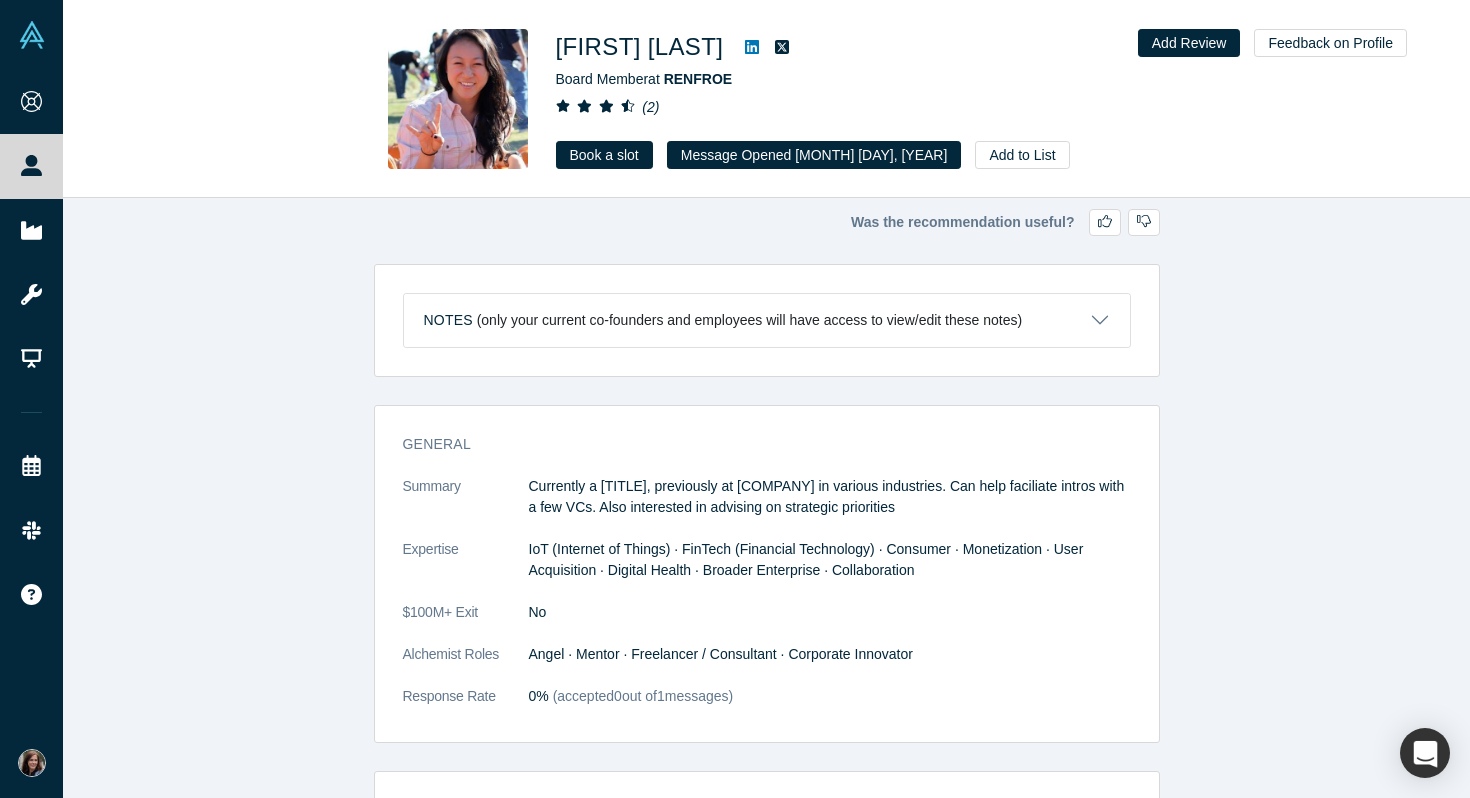 click 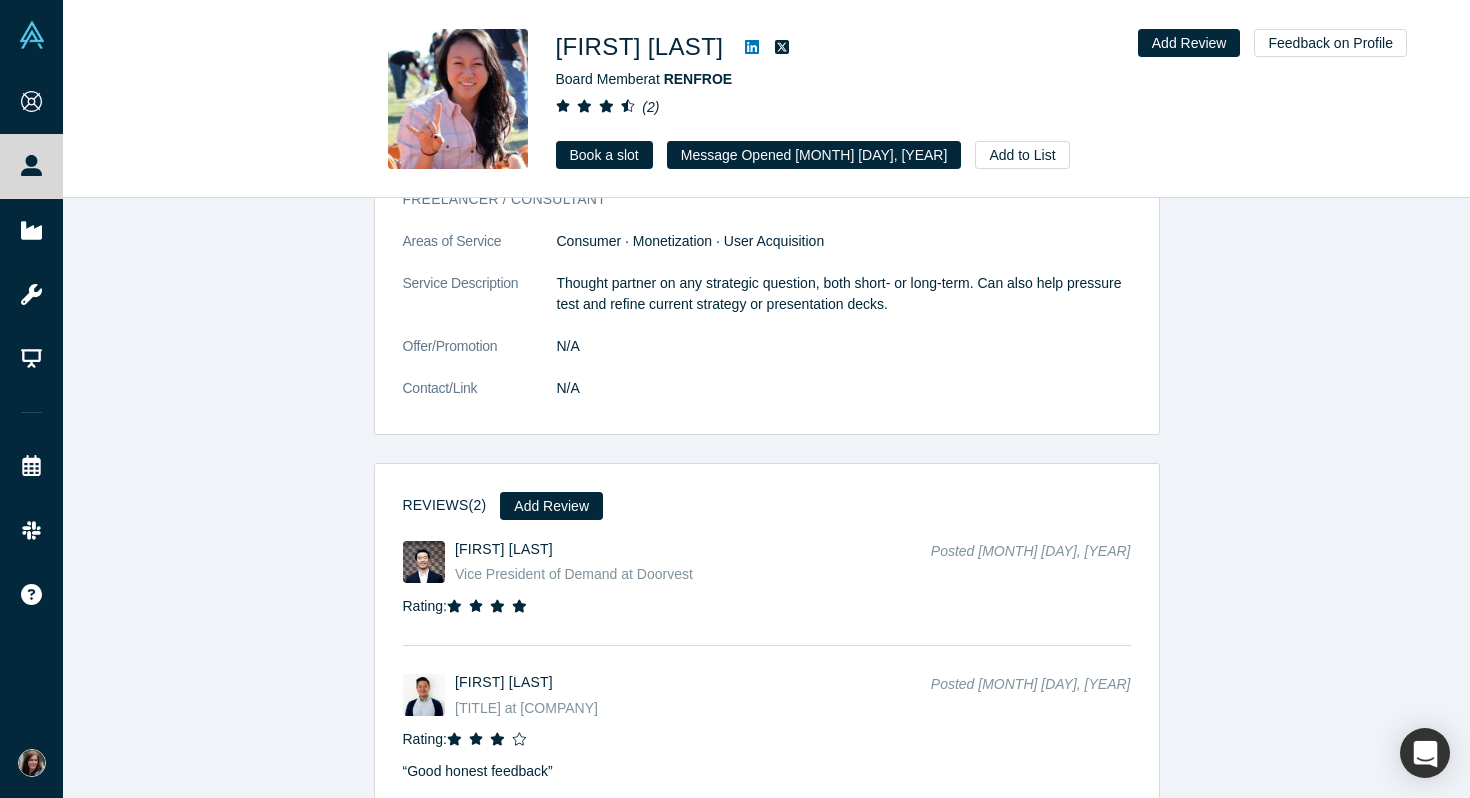 scroll, scrollTop: 2133, scrollLeft: 0, axis: vertical 